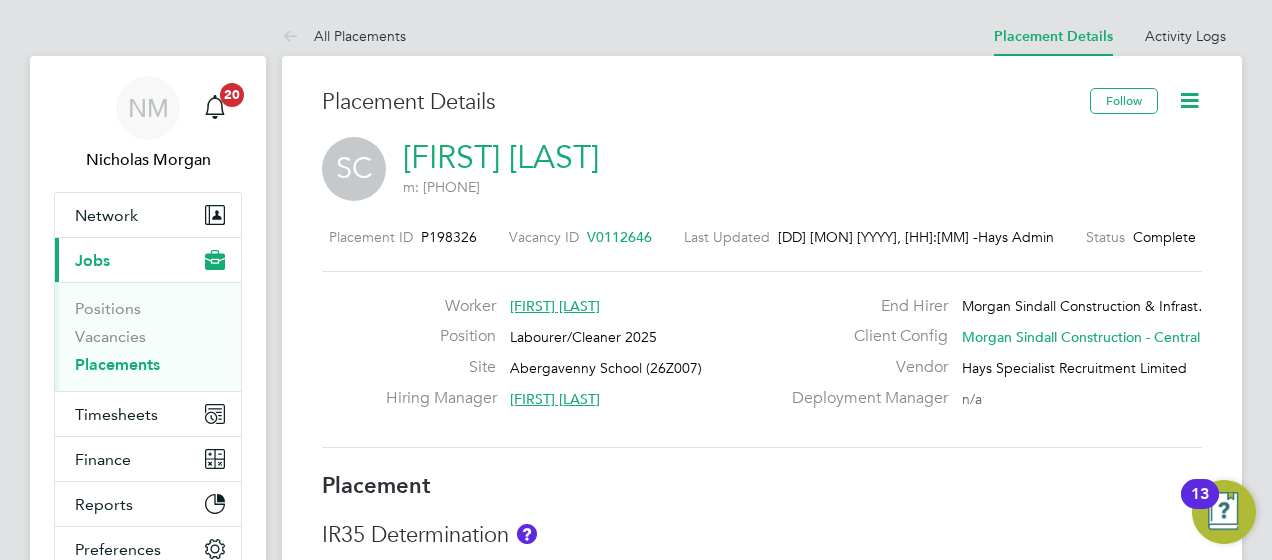 scroll, scrollTop: 0, scrollLeft: 0, axis: both 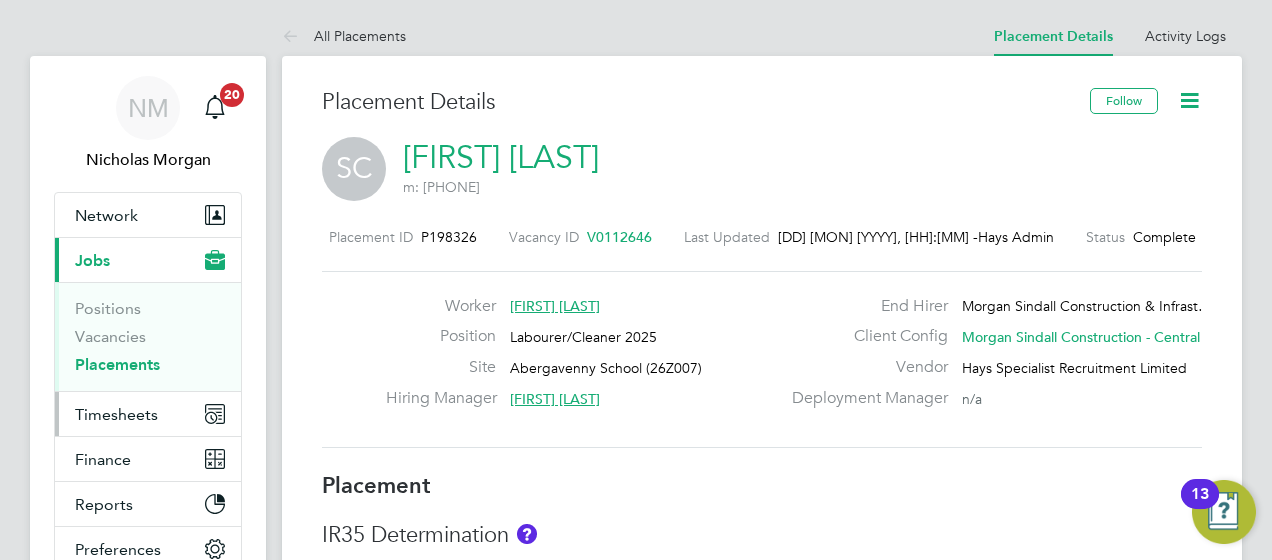 click on "Timesheets" at bounding box center [116, 414] 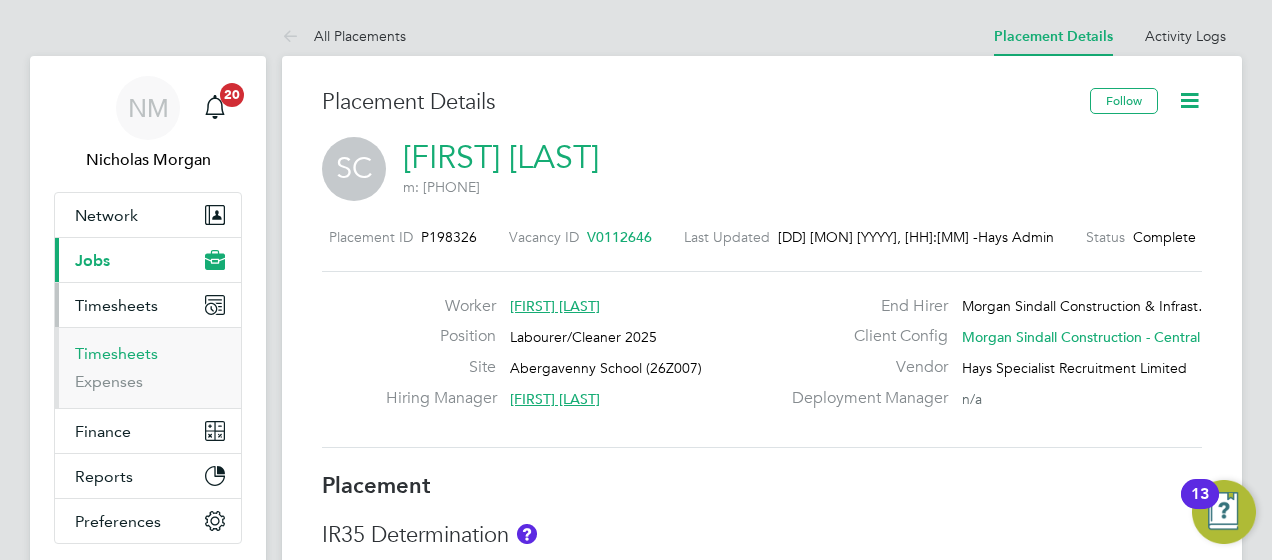 click on "Timesheets" at bounding box center [116, 353] 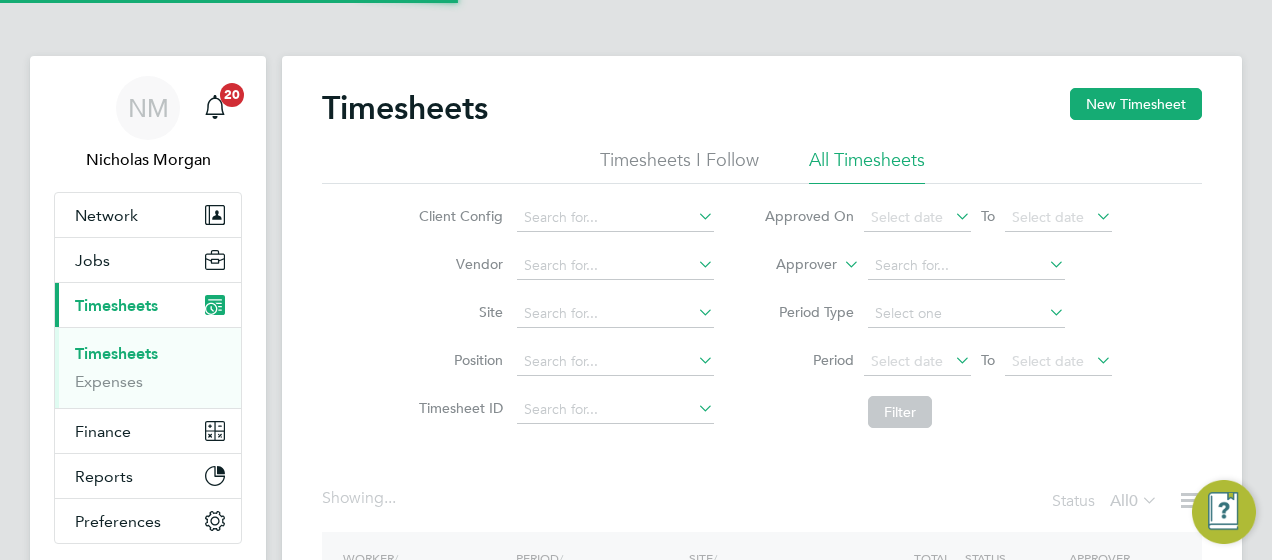 click on "Approver" 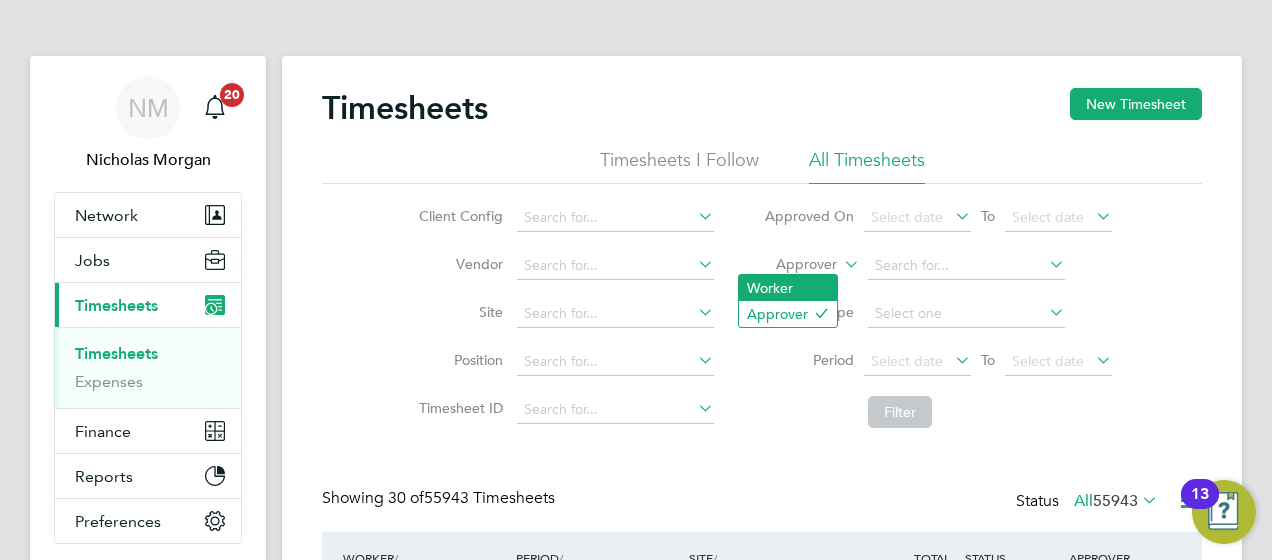 click on "Worker" 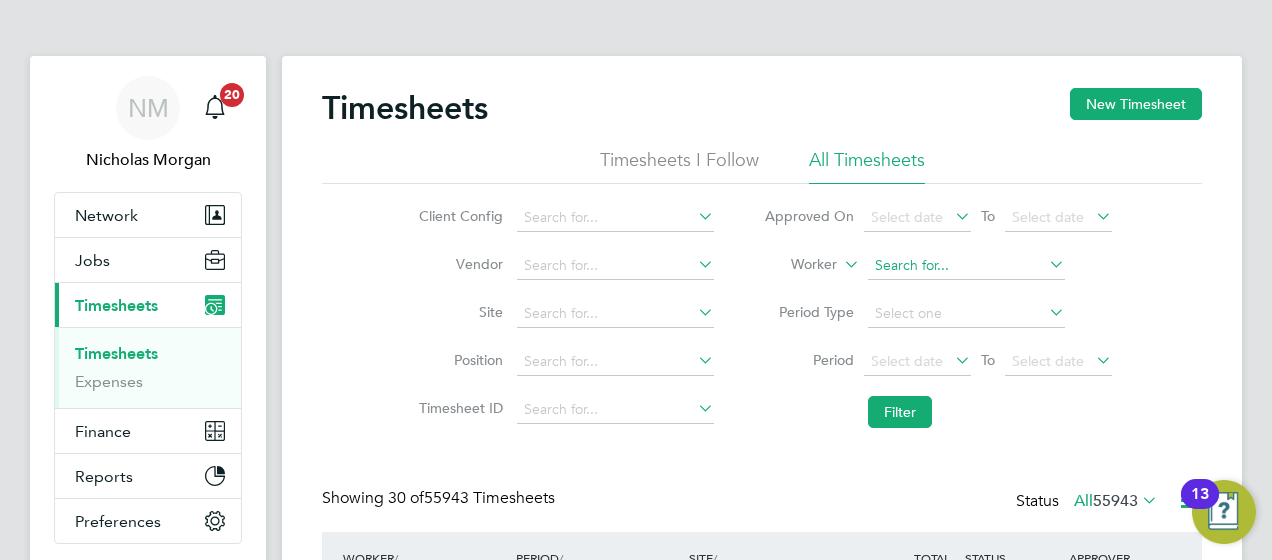 click 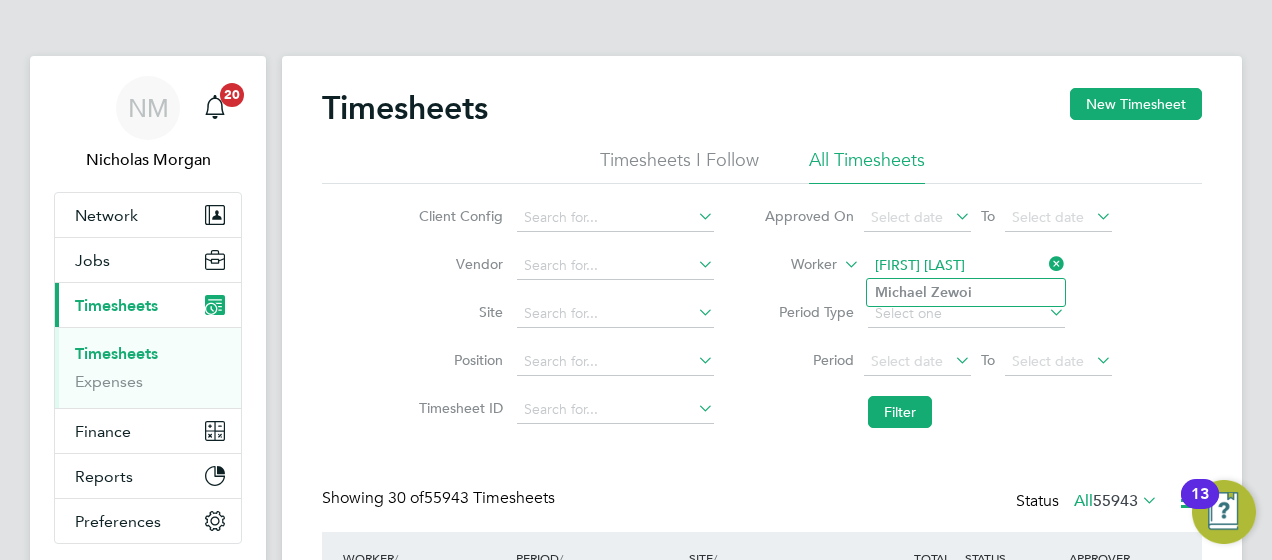 click on "Zewoi" 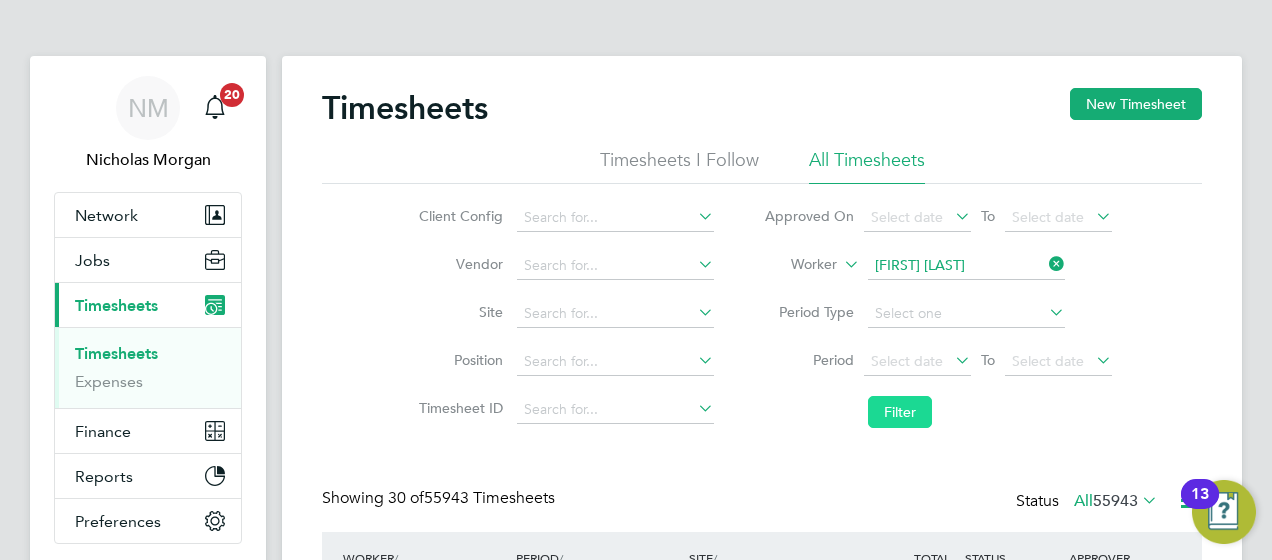 click on "Filter" 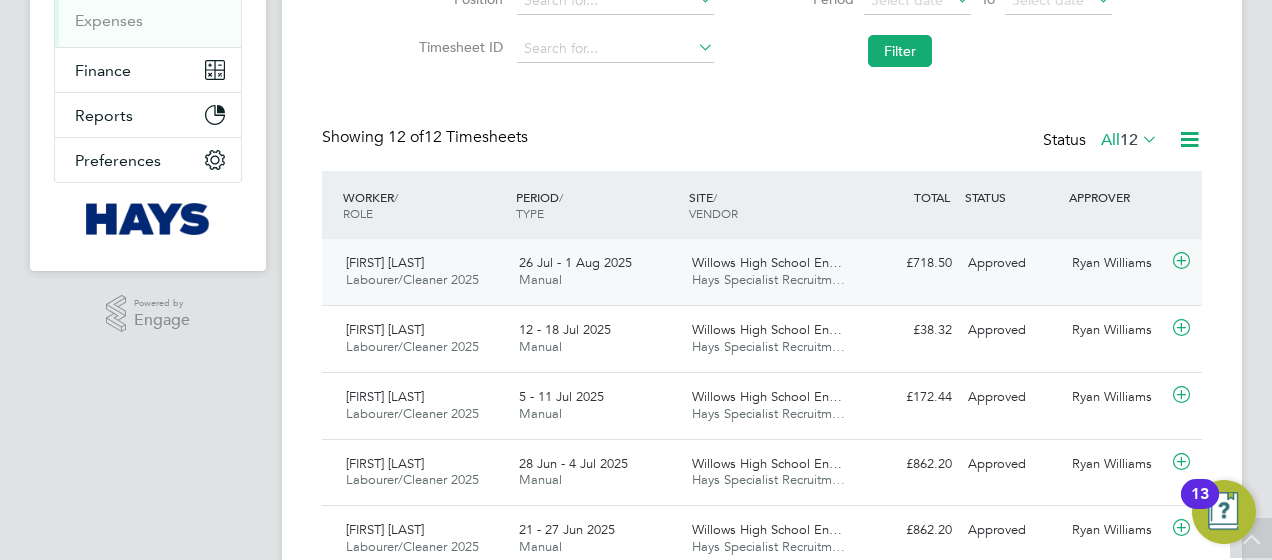click on "Hays Specialist Recruitm…" 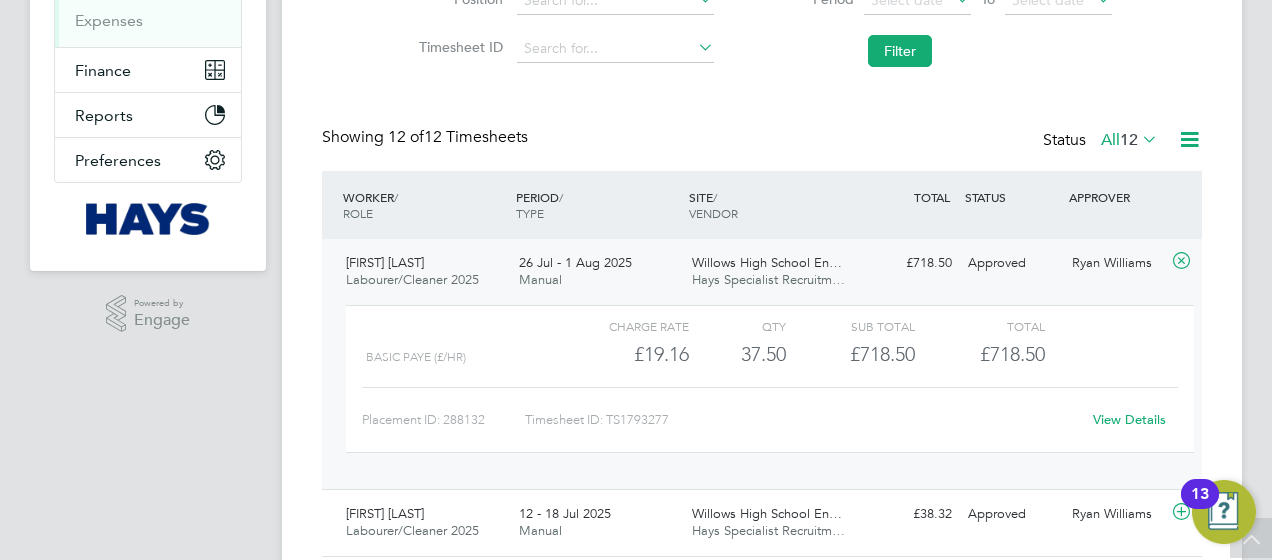 click on "View Details" 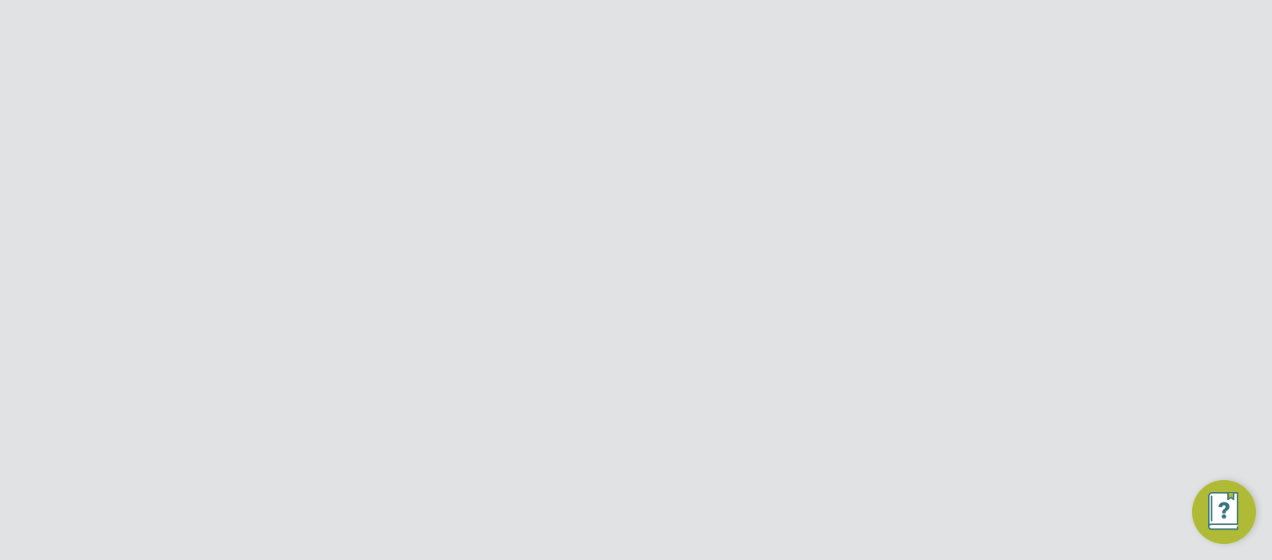 scroll, scrollTop: 0, scrollLeft: 0, axis: both 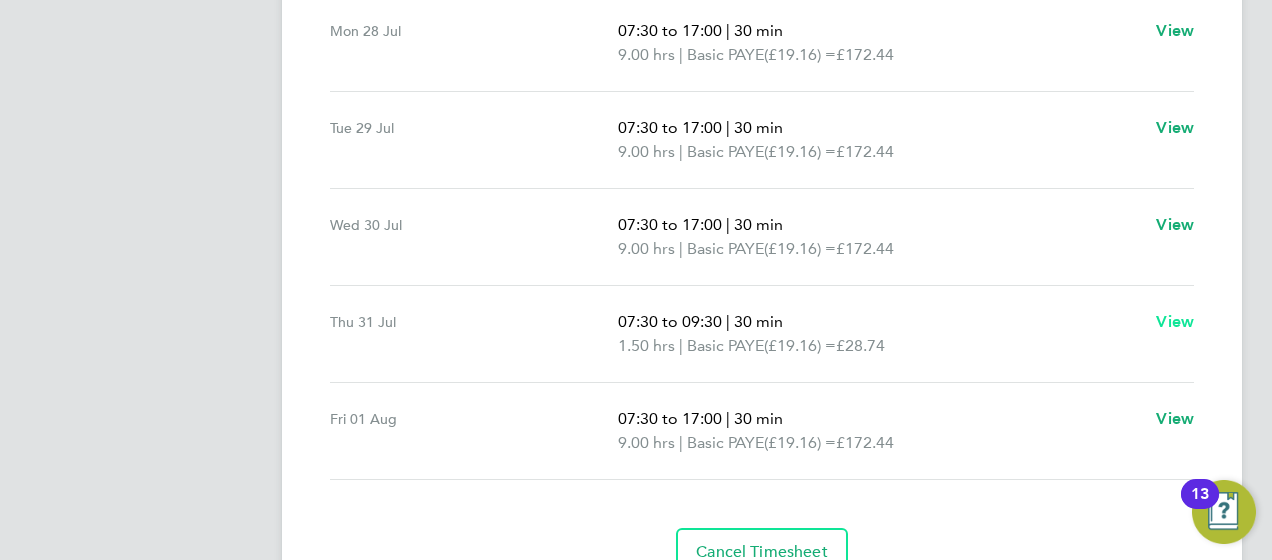 click on "View" at bounding box center (1175, 321) 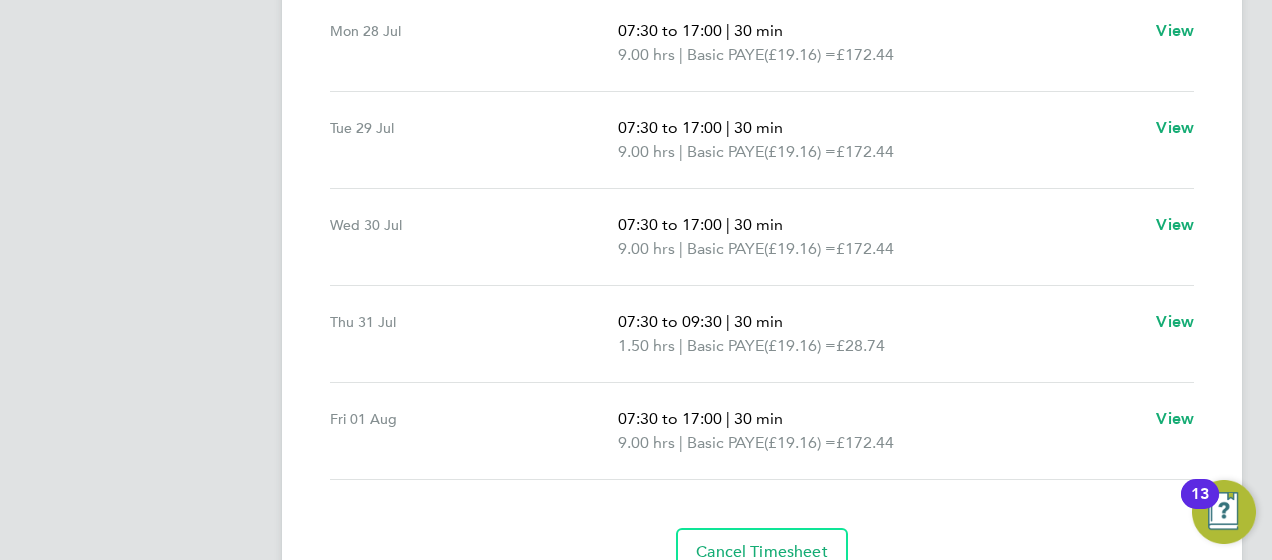 select on "30" 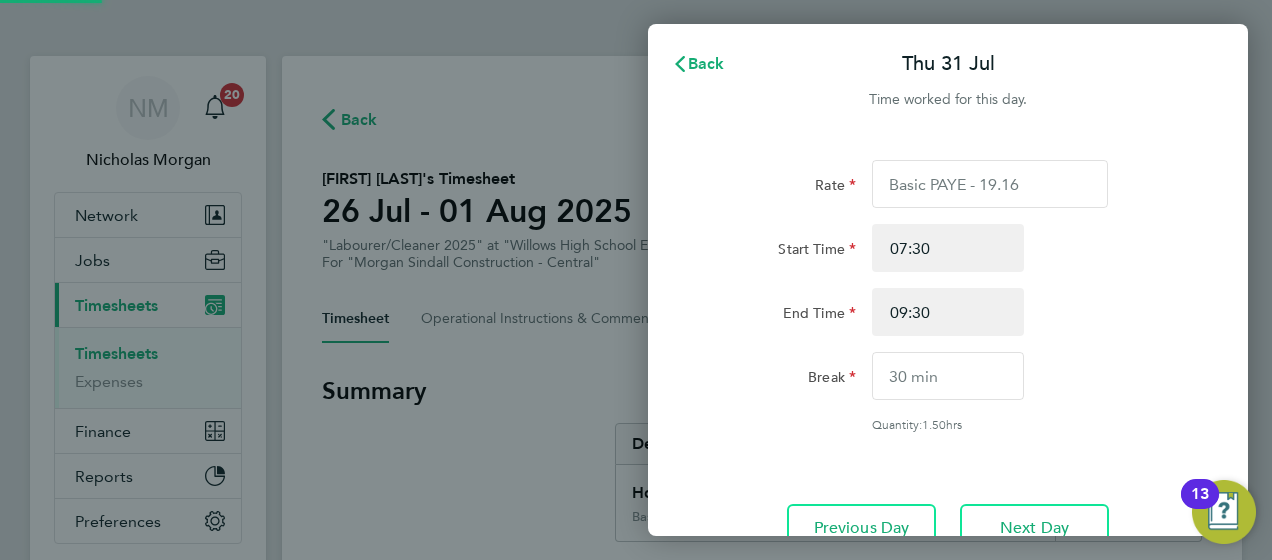 scroll, scrollTop: 0, scrollLeft: 0, axis: both 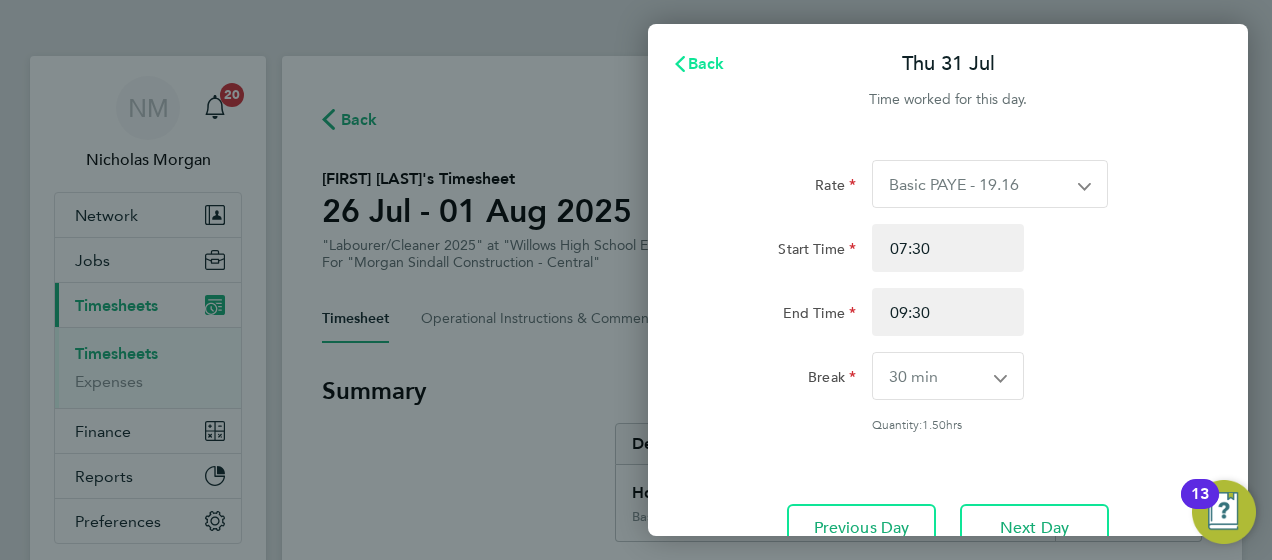 click on "Back" 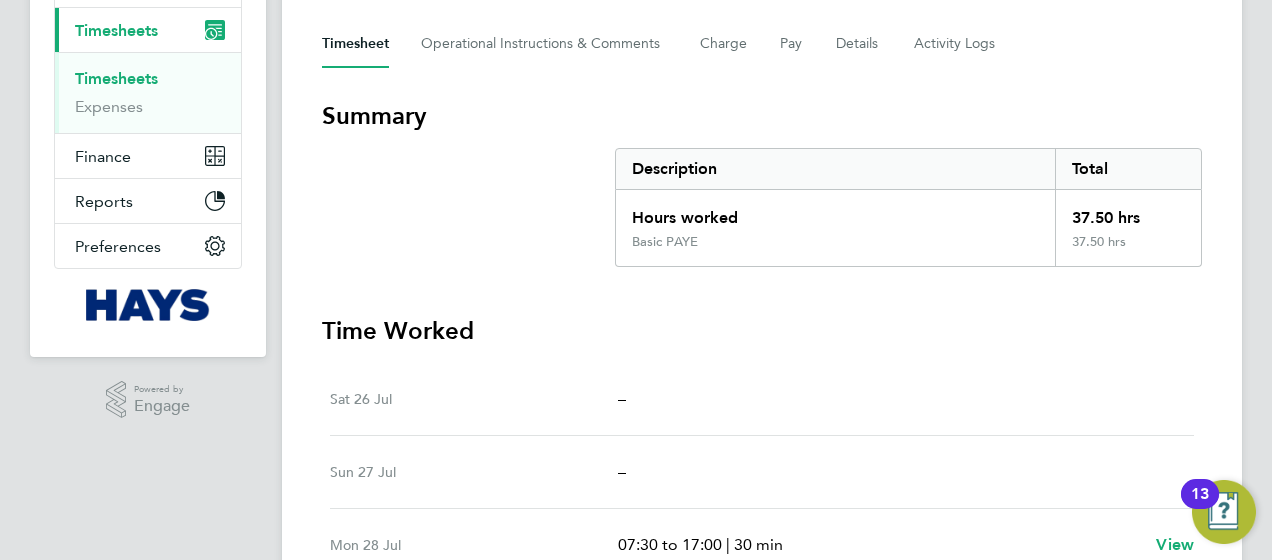 scroll, scrollTop: 86, scrollLeft: 0, axis: vertical 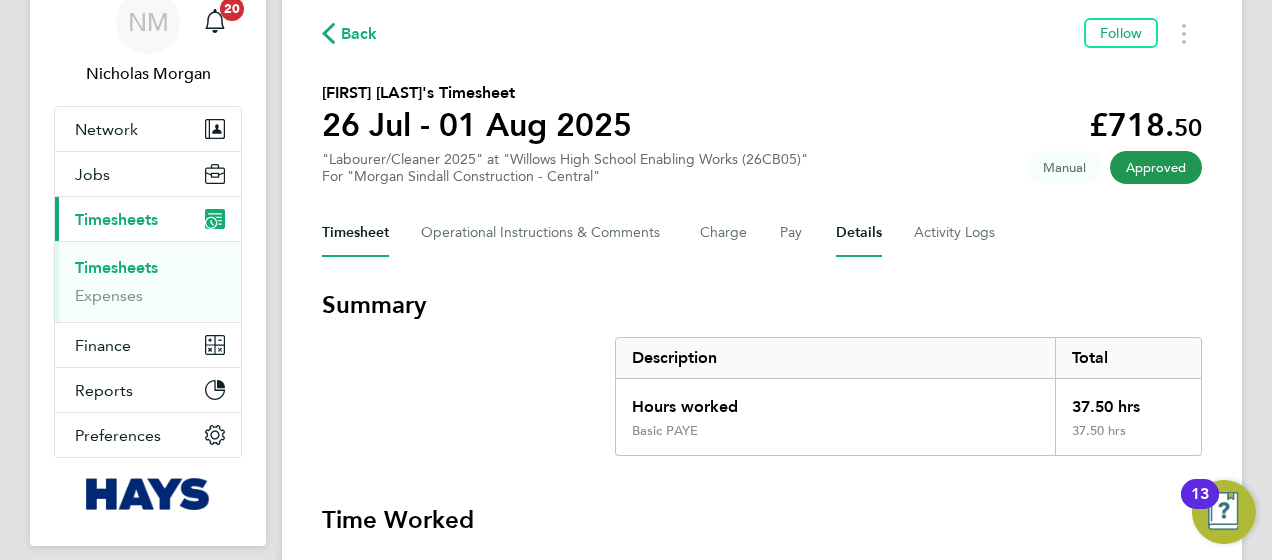 click on "Details" at bounding box center (859, 233) 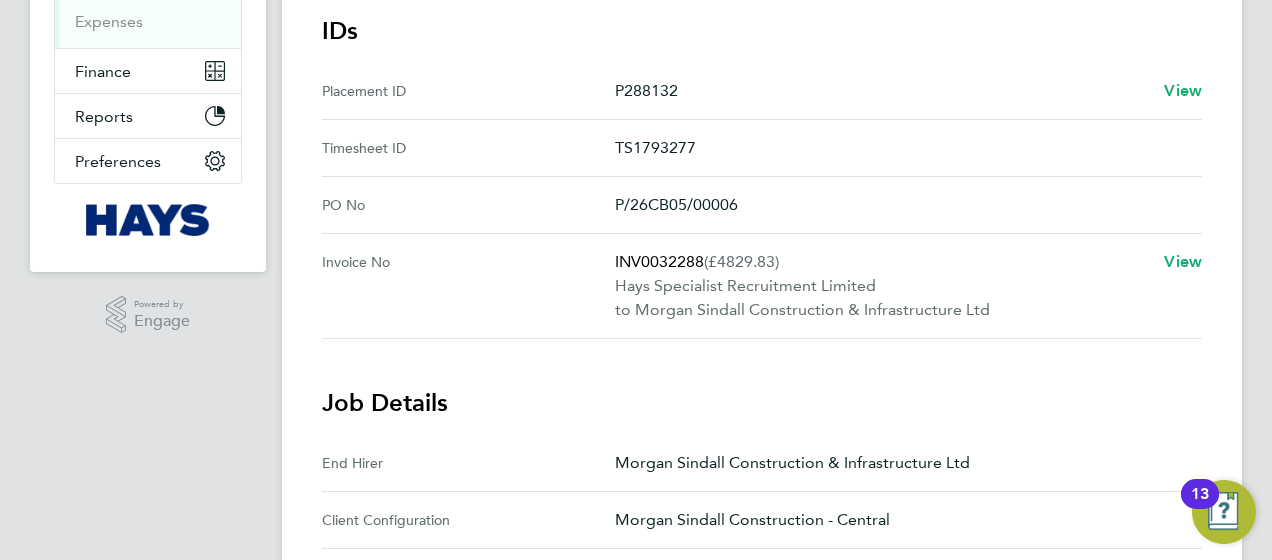 scroll, scrollTop: 54, scrollLeft: 0, axis: vertical 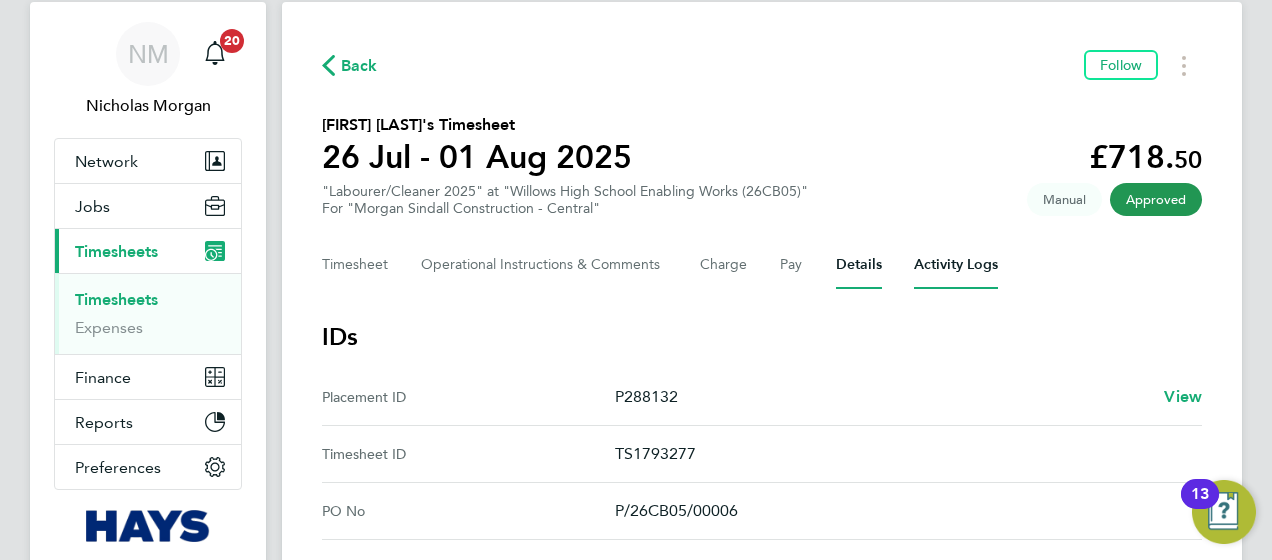 click on "Activity Logs" at bounding box center [956, 265] 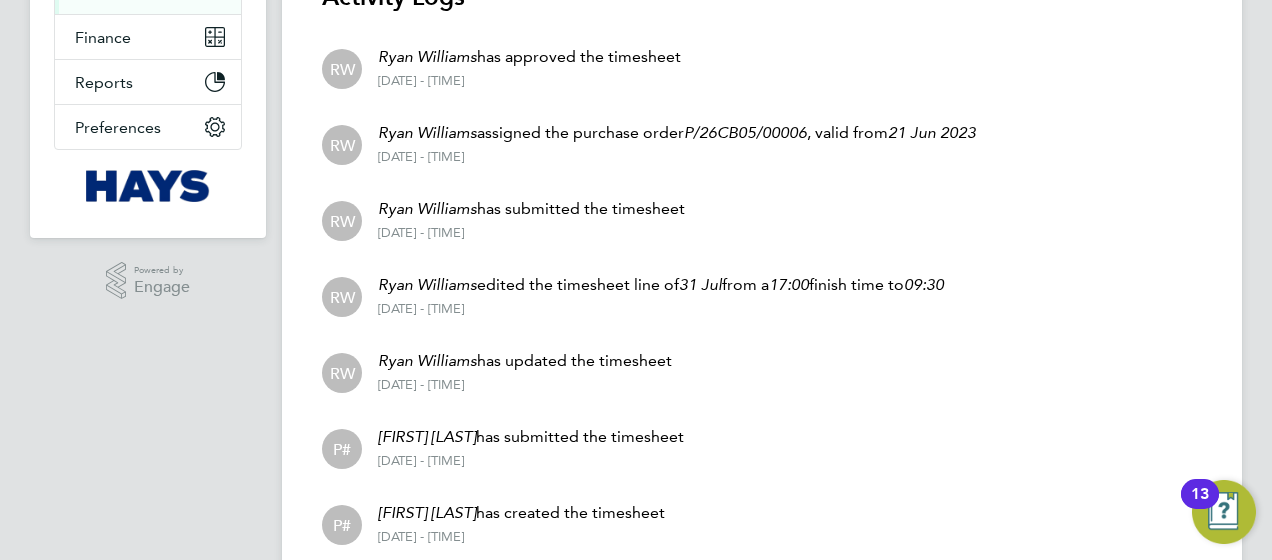 scroll, scrollTop: 474, scrollLeft: 0, axis: vertical 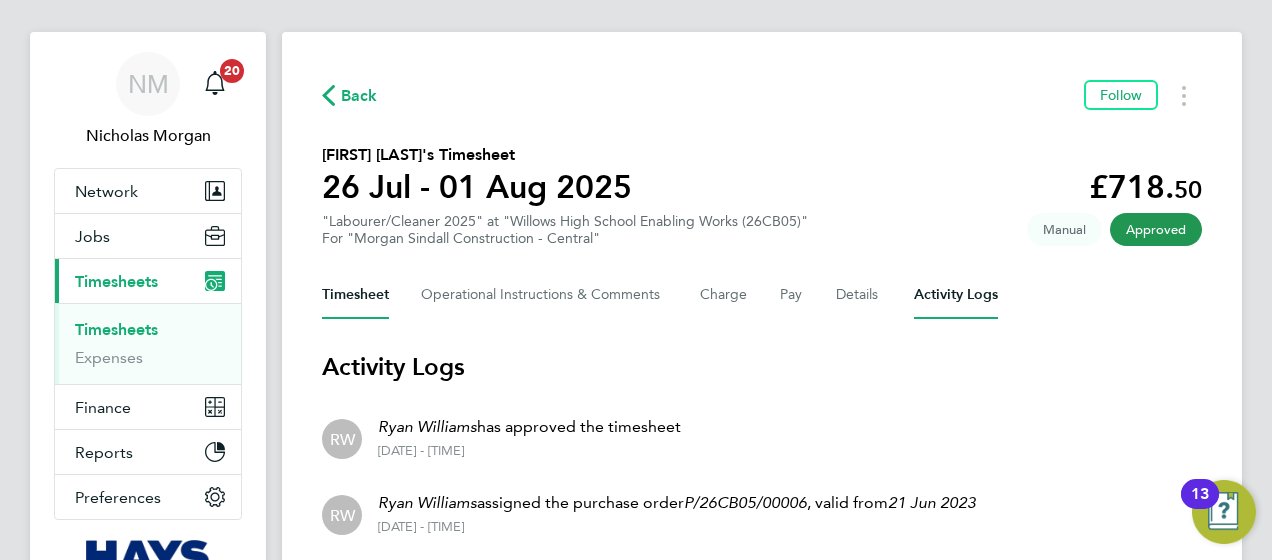 click on "Timesheet" at bounding box center [355, 295] 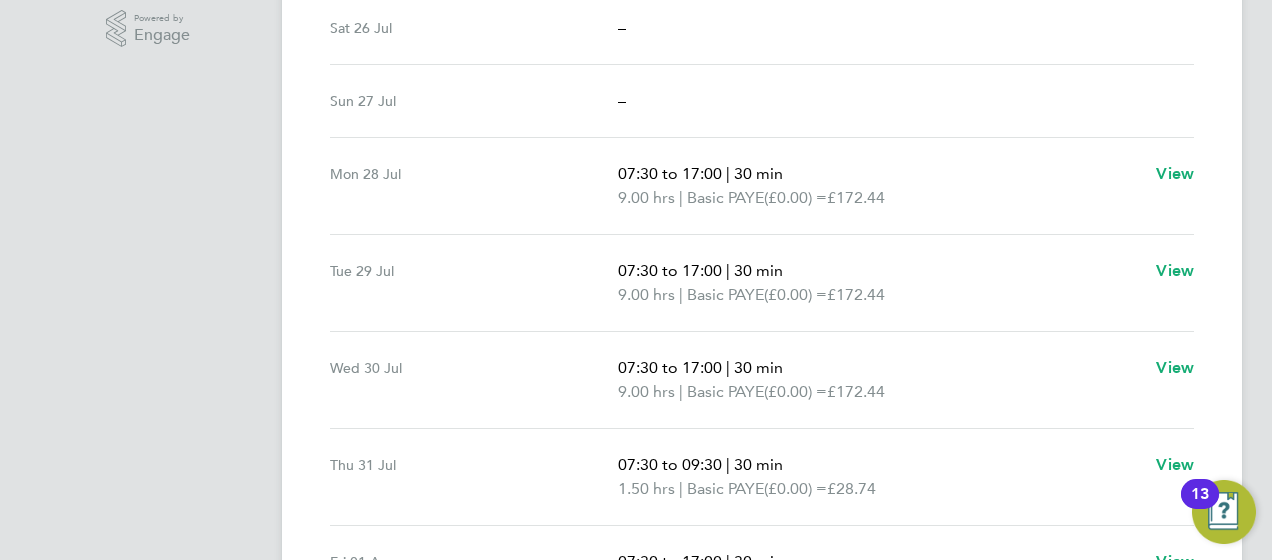 scroll, scrollTop: 639, scrollLeft: 0, axis: vertical 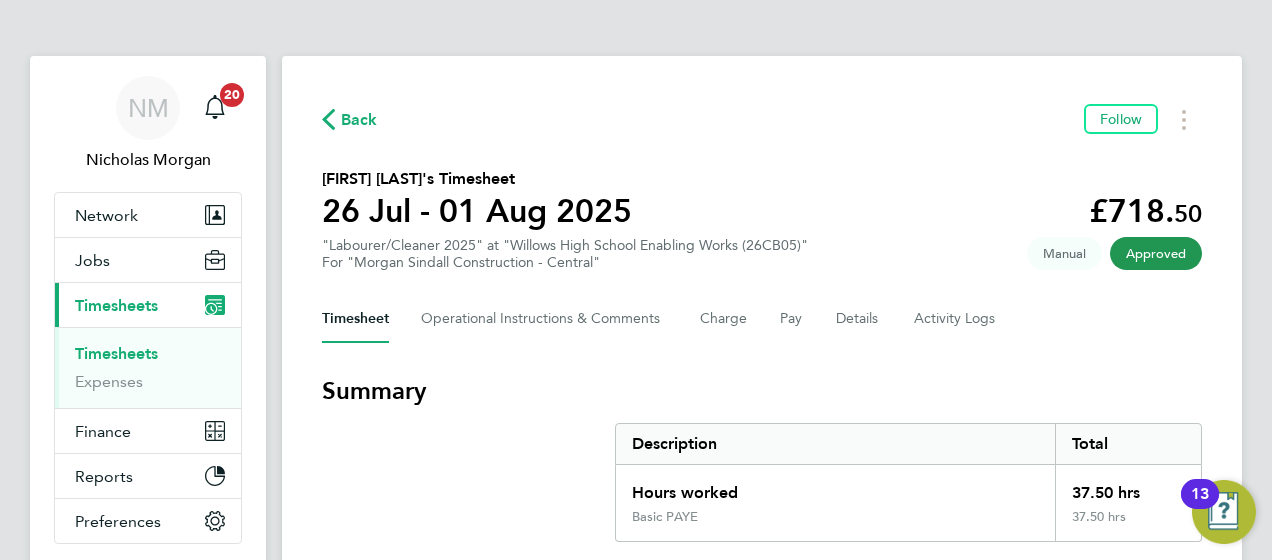 click 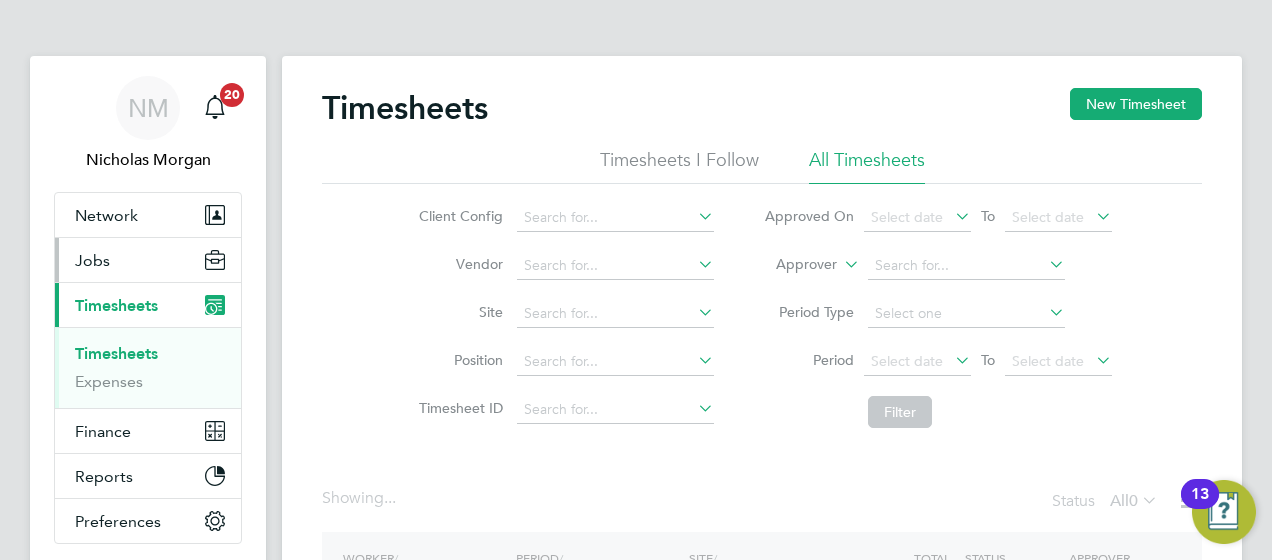 click on "Jobs" at bounding box center [148, 260] 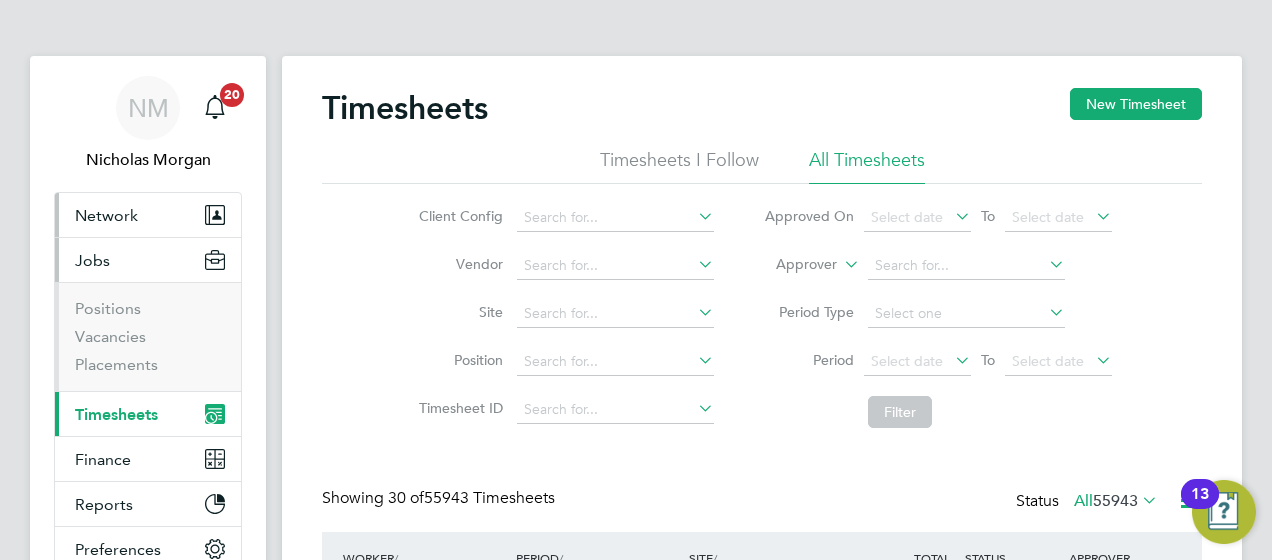 click on "Network" at bounding box center (106, 215) 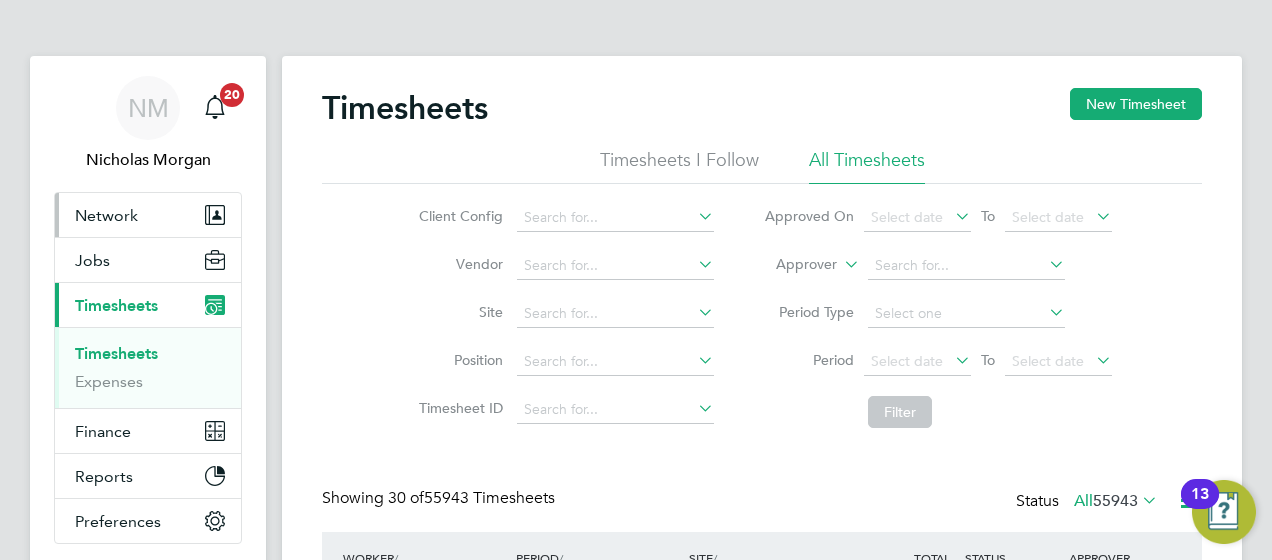 click on "Network" at bounding box center (148, 215) 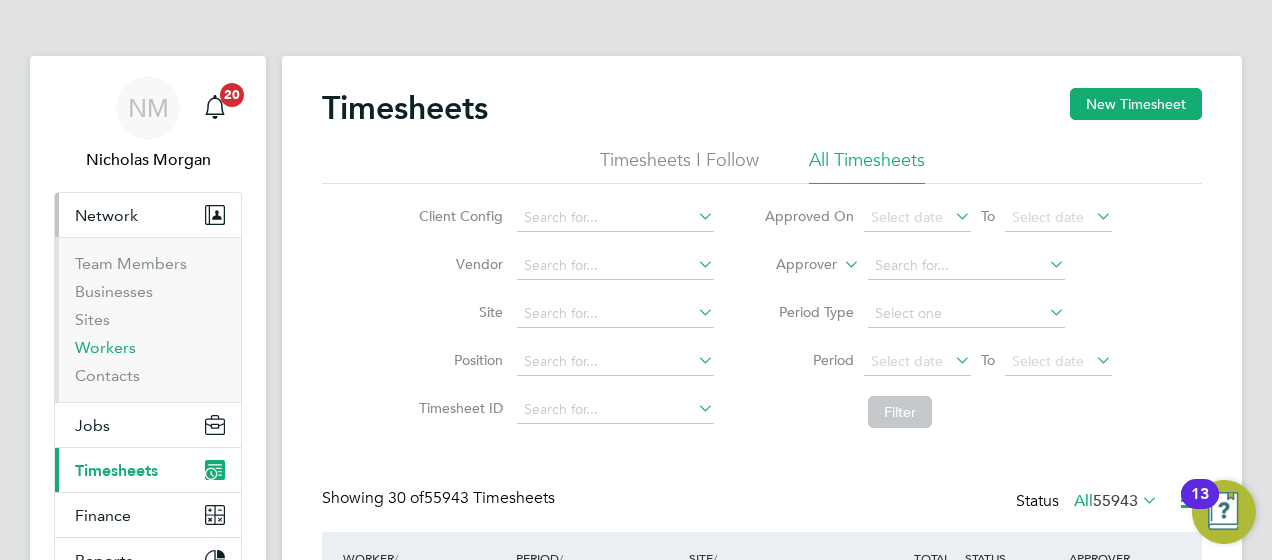 click on "Workers" at bounding box center [105, 347] 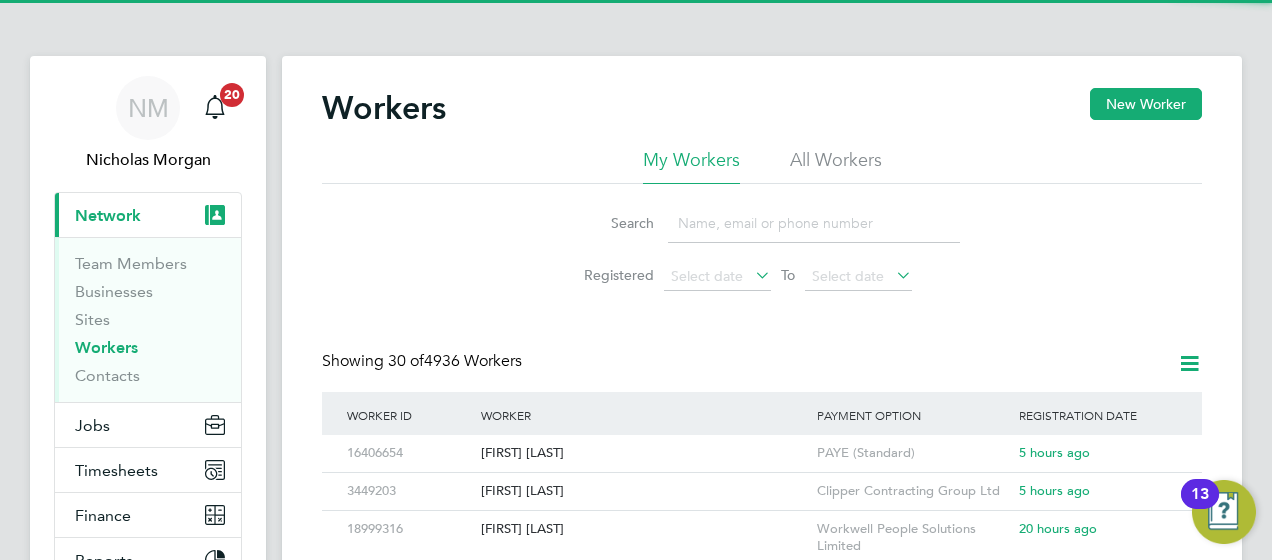 click on "All Workers" 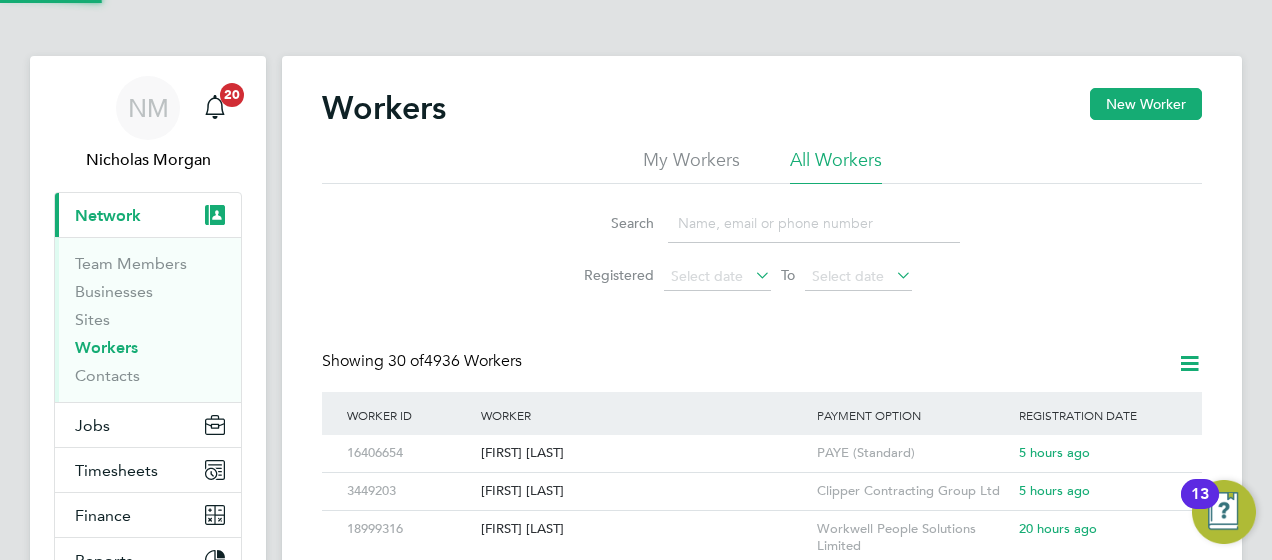 click on "All Workers" 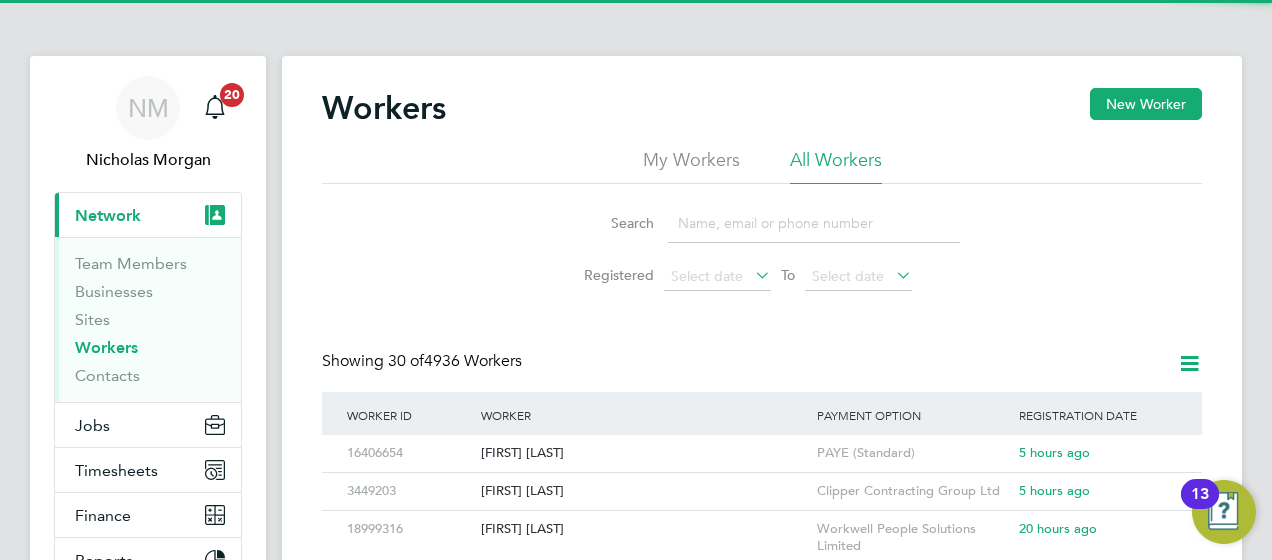 click 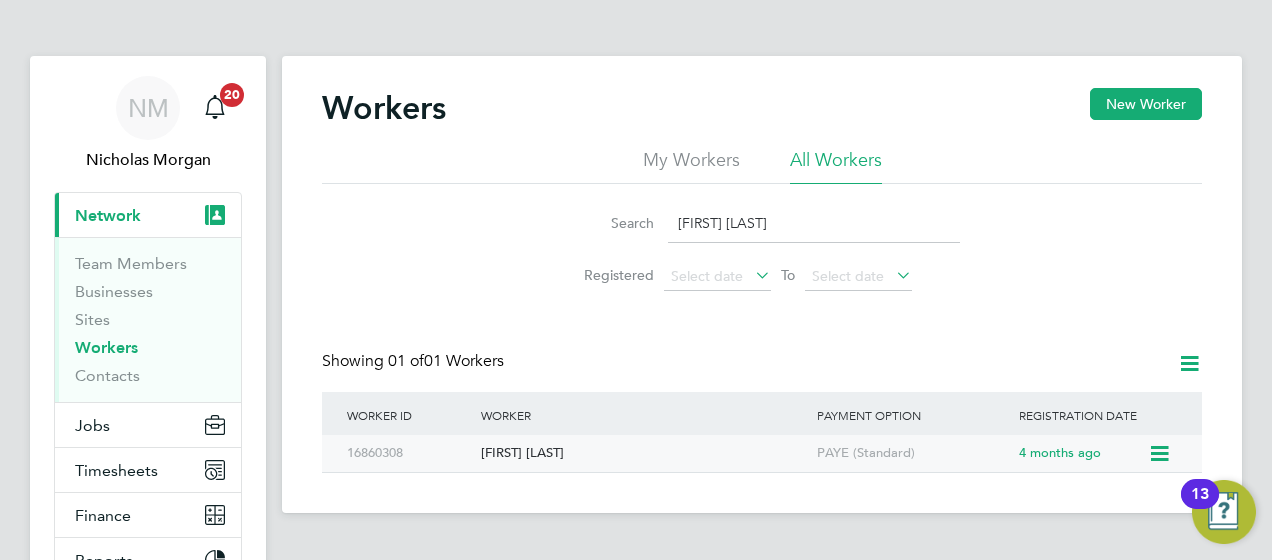 type on "nathan williams" 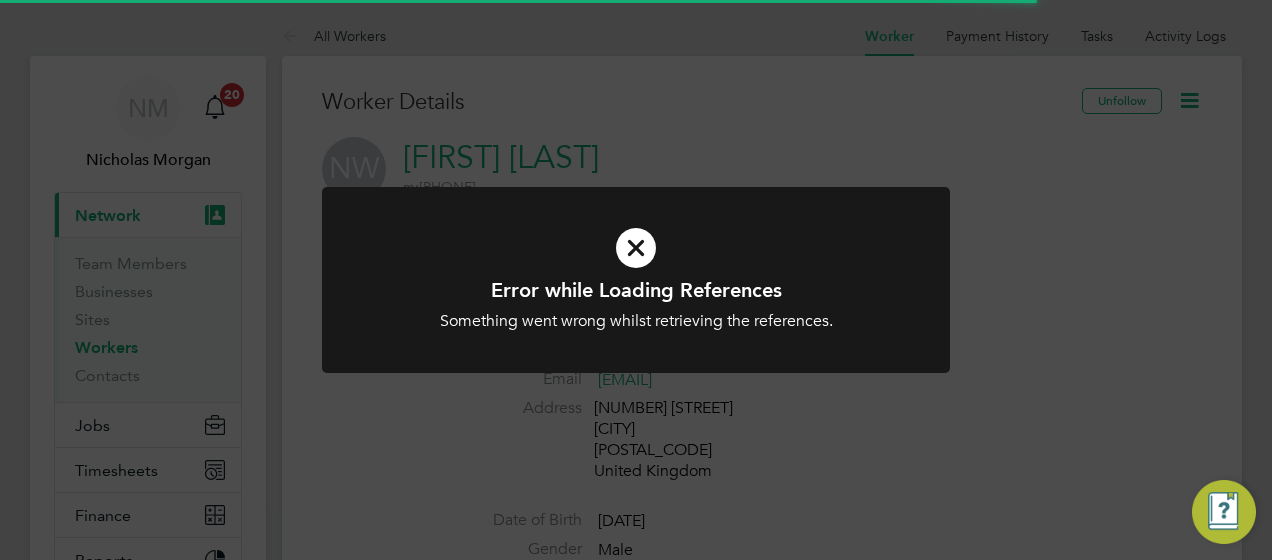 scroll, scrollTop: 0, scrollLeft: 0, axis: both 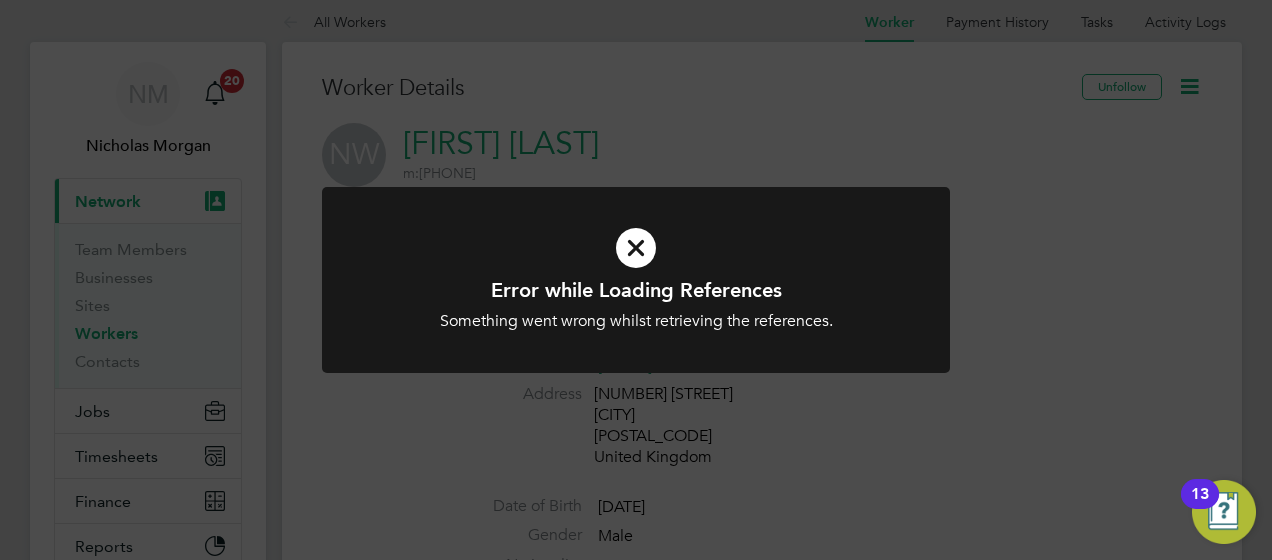 click on "Error while Loading References Something went wrong whilst retrieving the references. Cancel Okay" at bounding box center (636, 292) 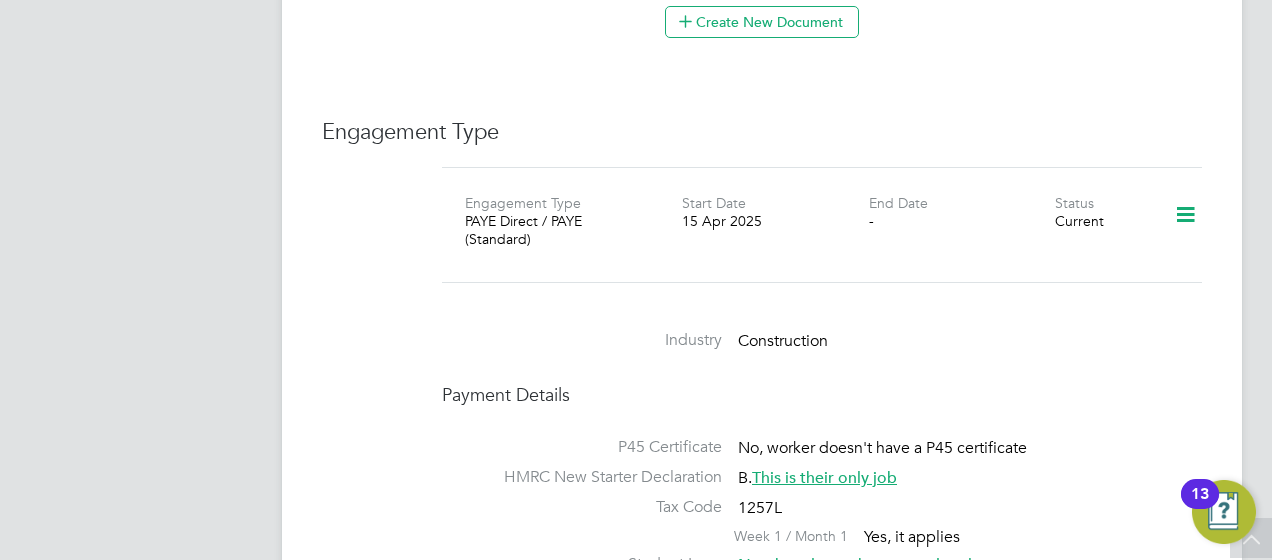 scroll, scrollTop: 1310, scrollLeft: 0, axis: vertical 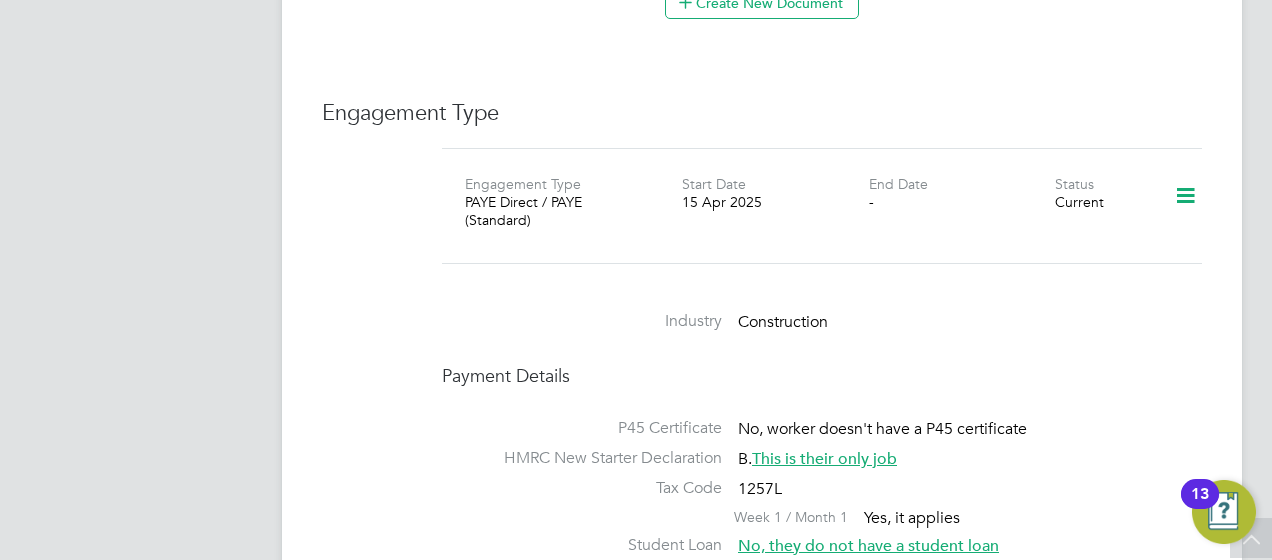 click 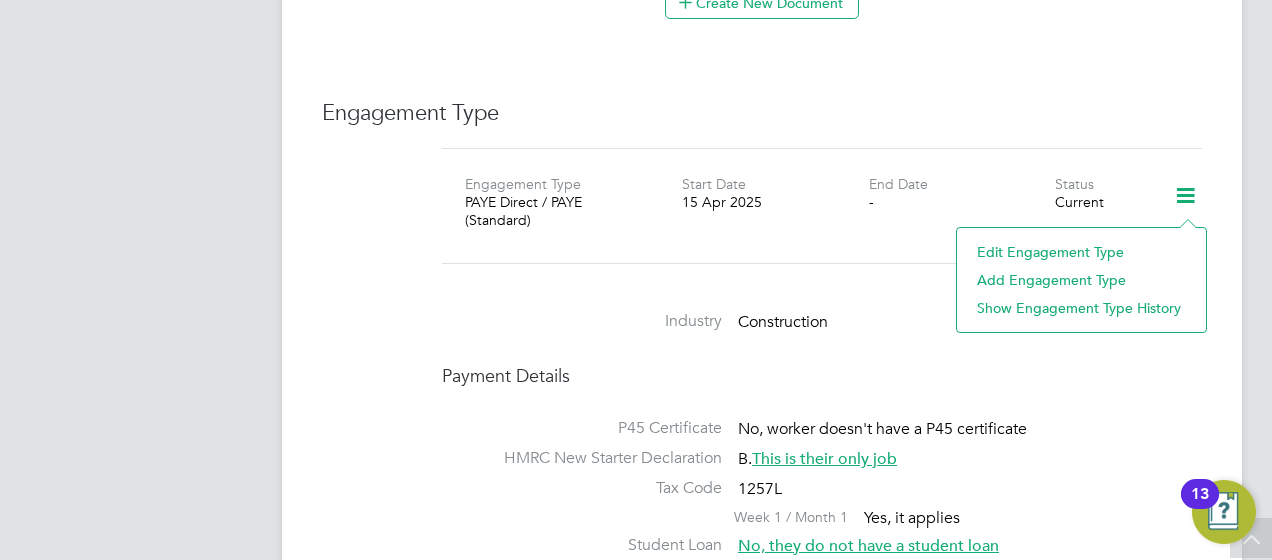 click on "Industry   Construction" 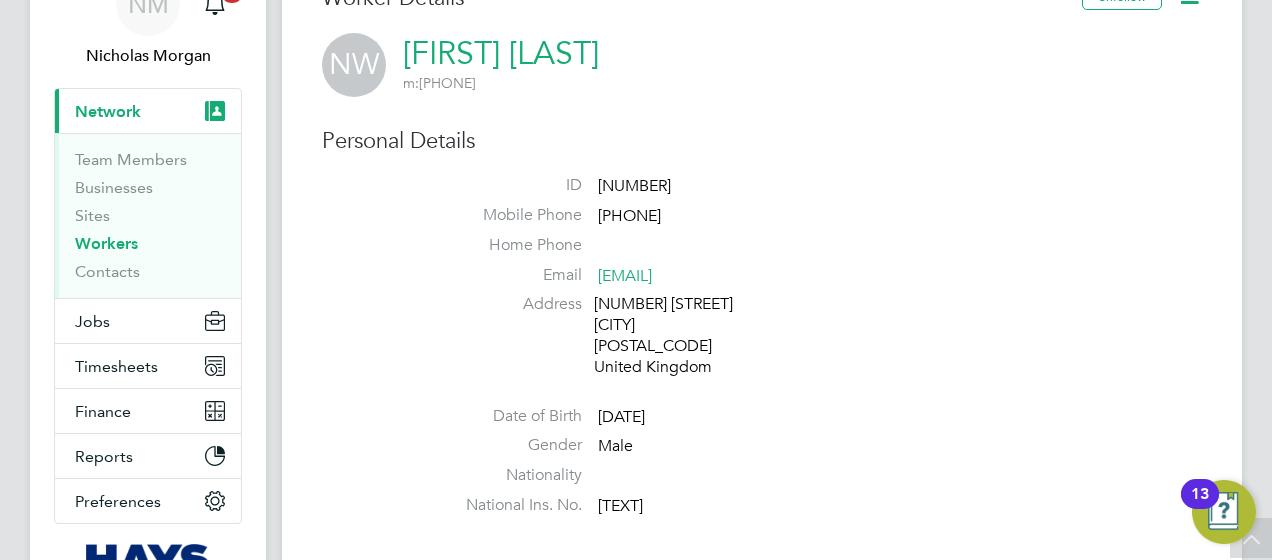 scroll, scrollTop: 2, scrollLeft: 0, axis: vertical 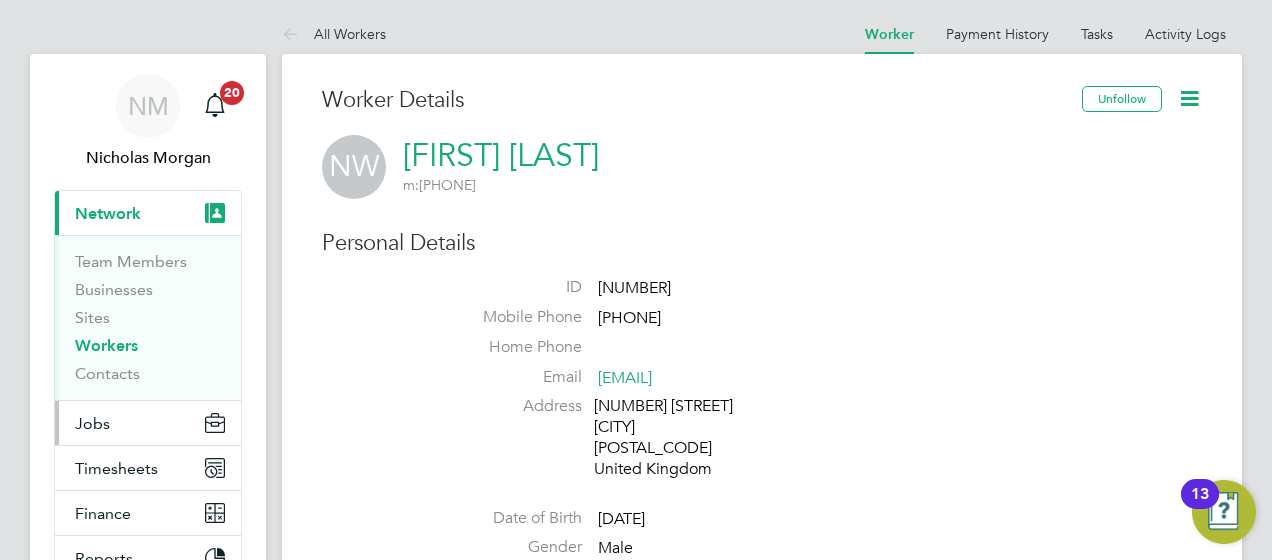 click on "Jobs" at bounding box center [148, 423] 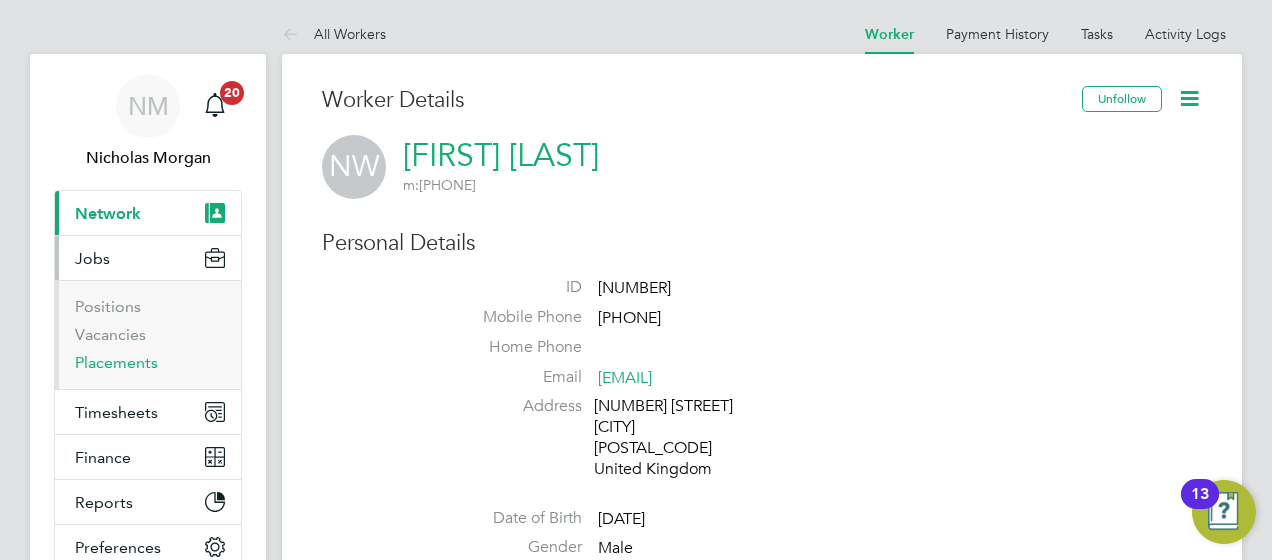 click on "Placements" at bounding box center (116, 362) 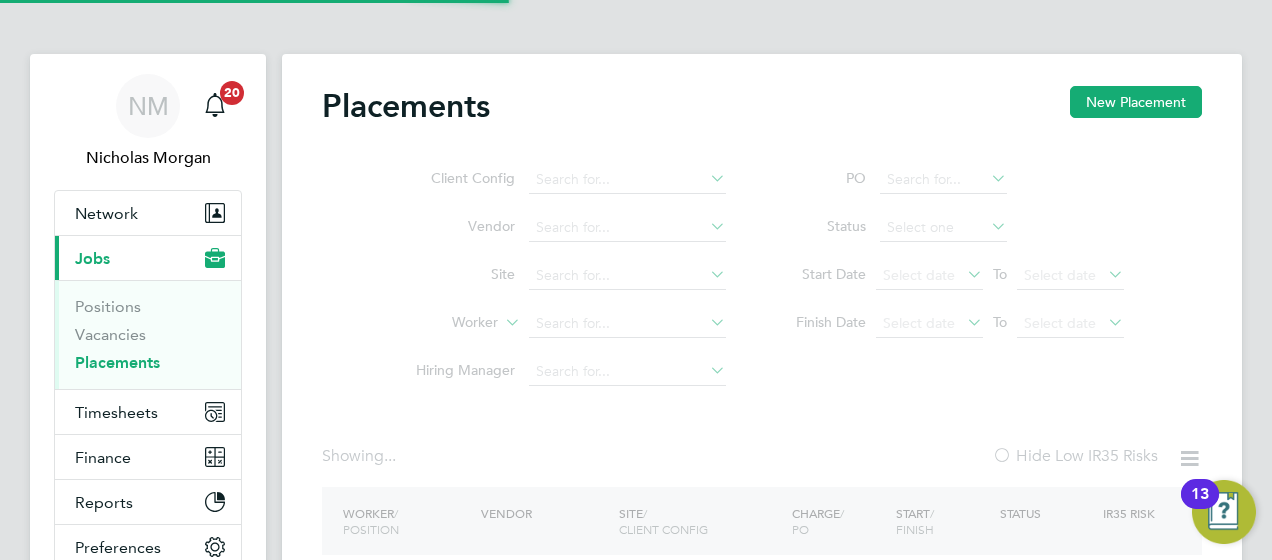 scroll, scrollTop: 0, scrollLeft: 0, axis: both 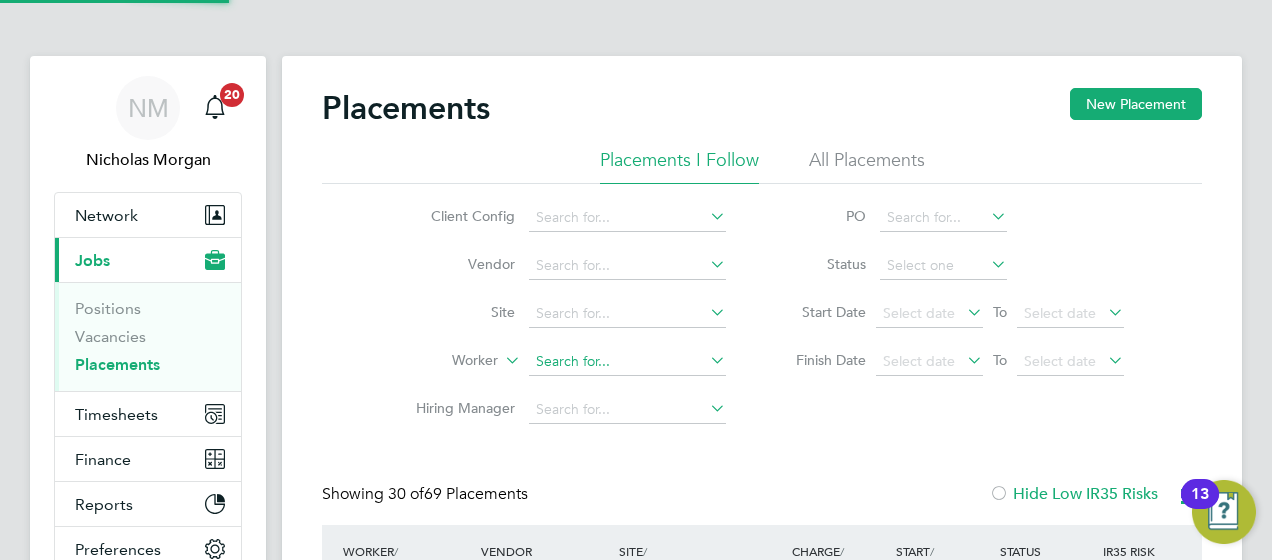 click 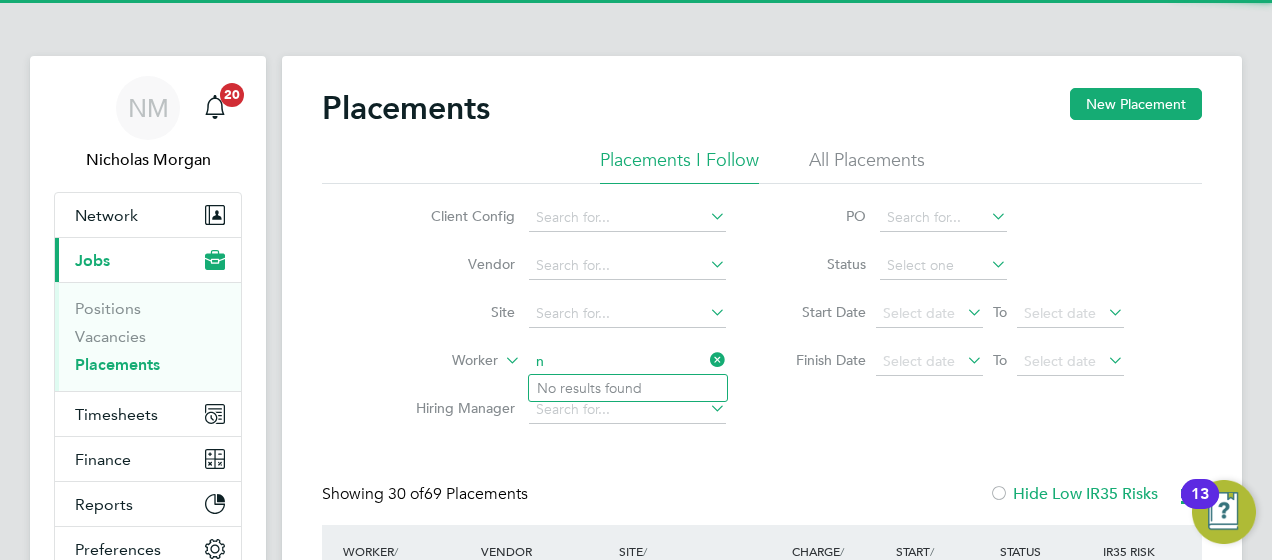 scroll, scrollTop: 10, scrollLeft: 10, axis: both 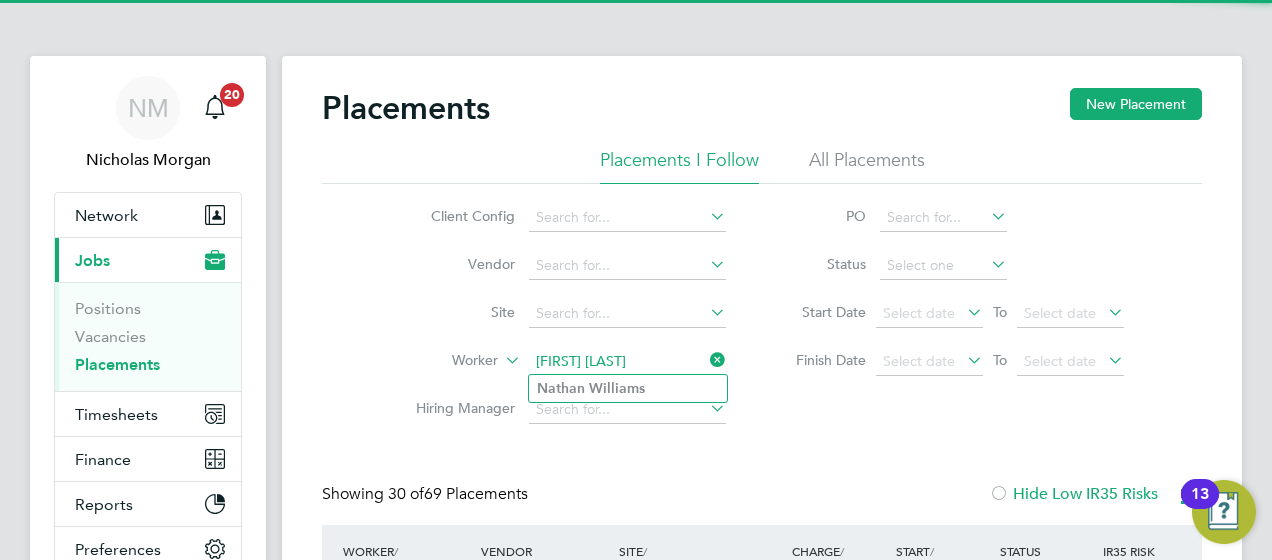click on "Williams" 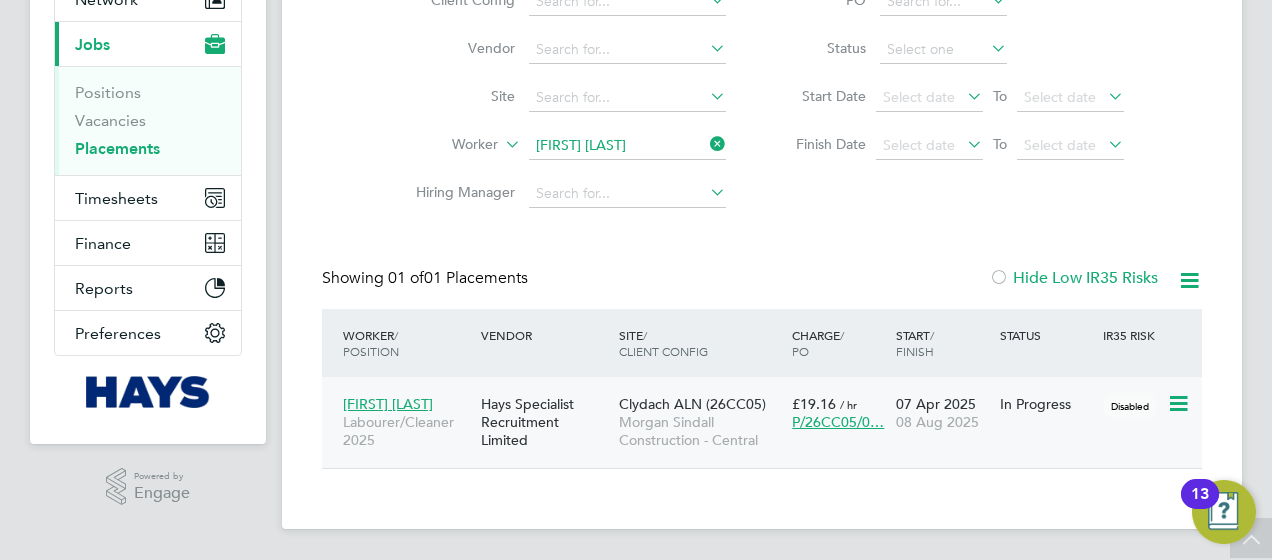 click on "Clydach ALN (26CC05)" 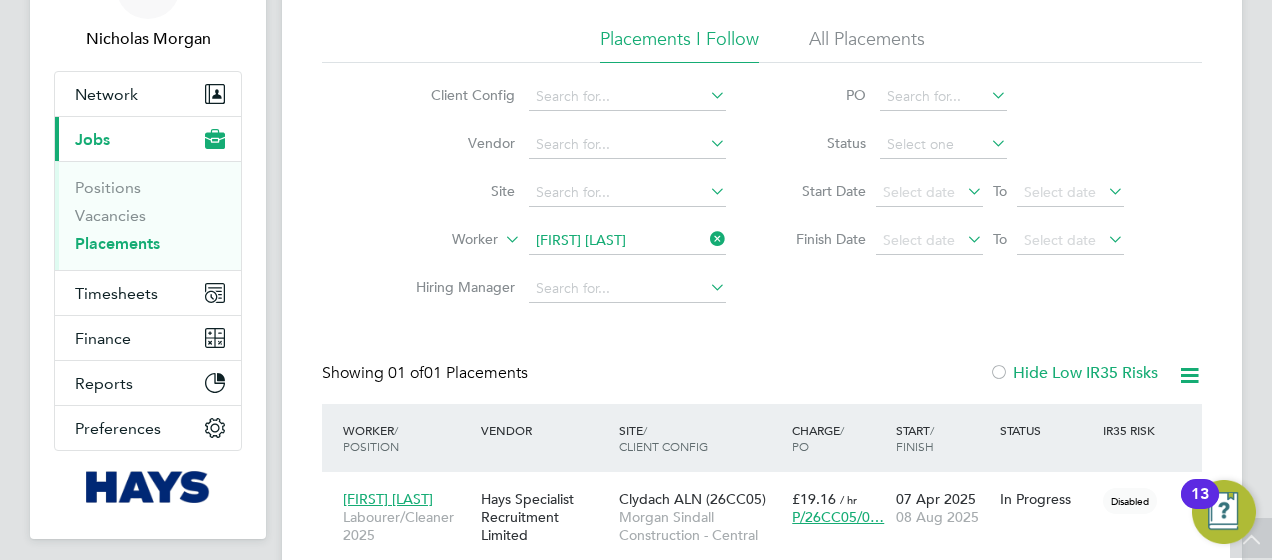 scroll, scrollTop: 118, scrollLeft: 0, axis: vertical 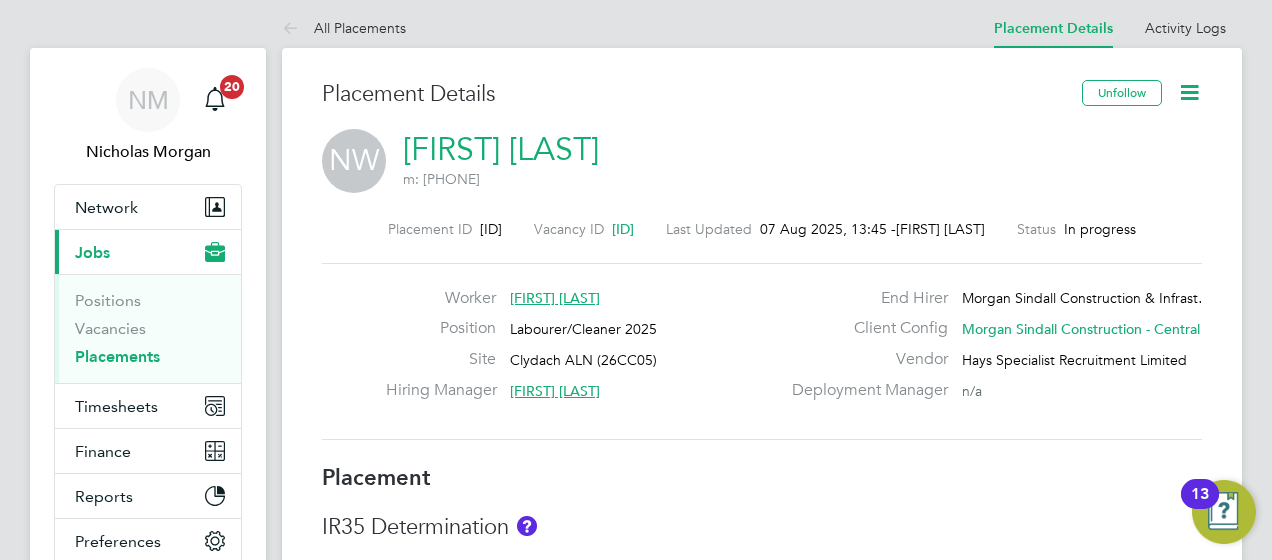 click on "Placements" at bounding box center (117, 356) 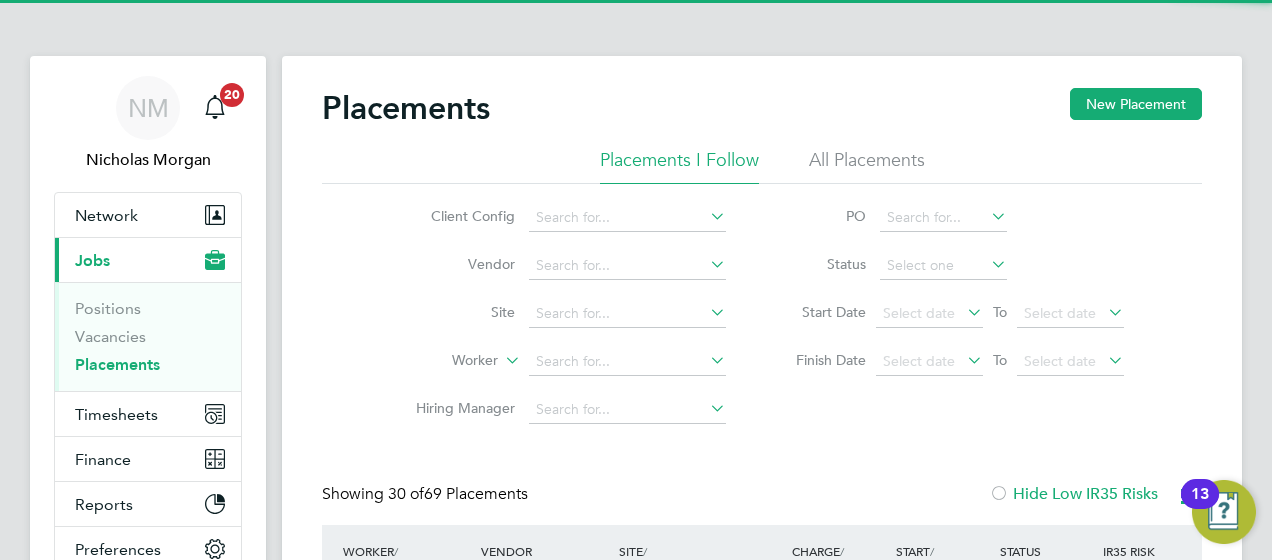 scroll, scrollTop: 10, scrollLeft: 10, axis: both 